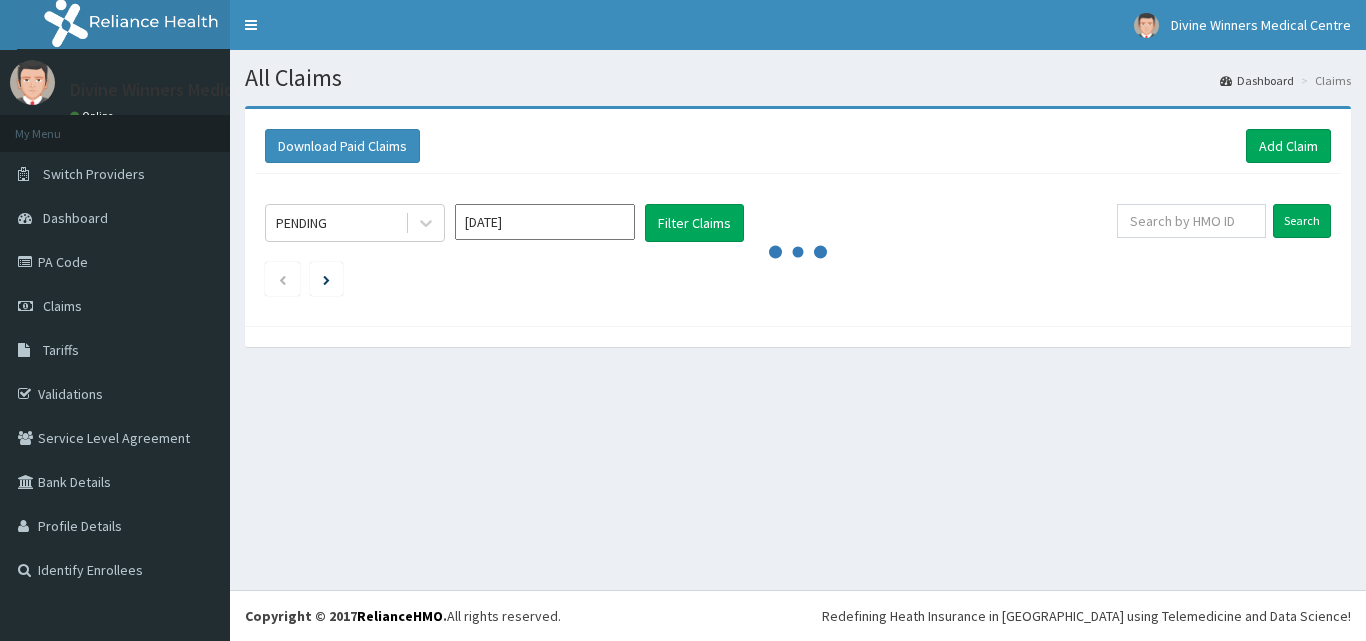 scroll, scrollTop: 0, scrollLeft: 0, axis: both 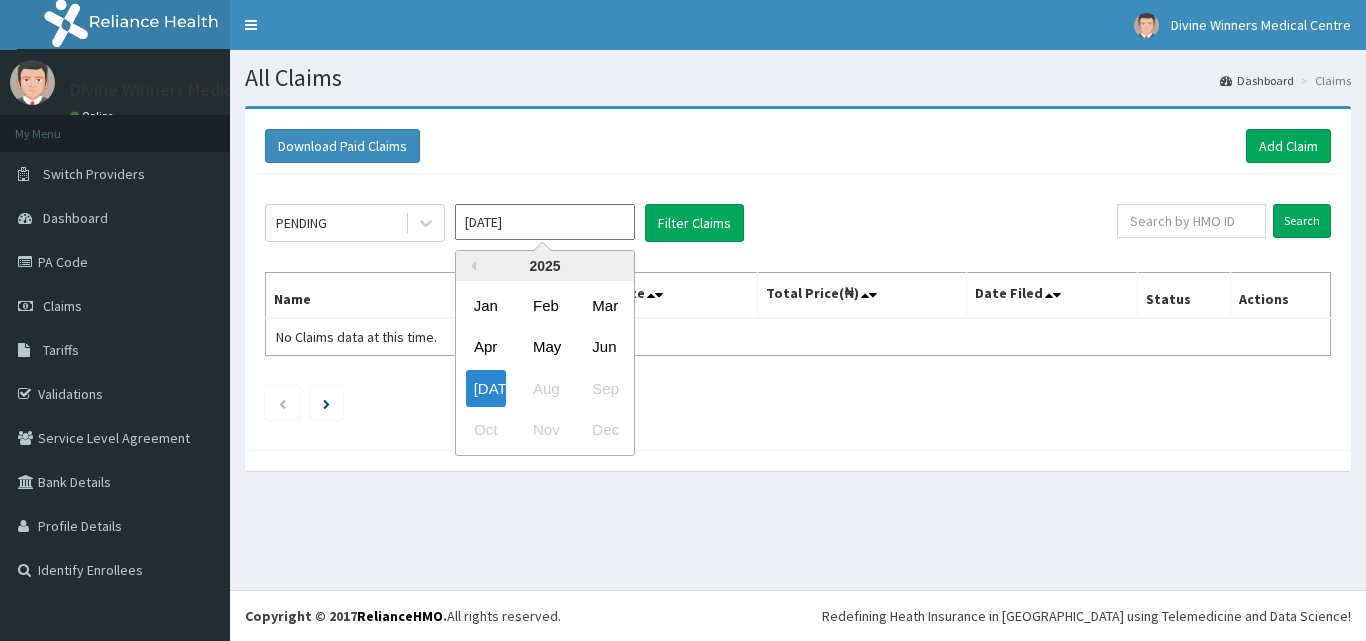 click on "[DATE]" at bounding box center (545, 222) 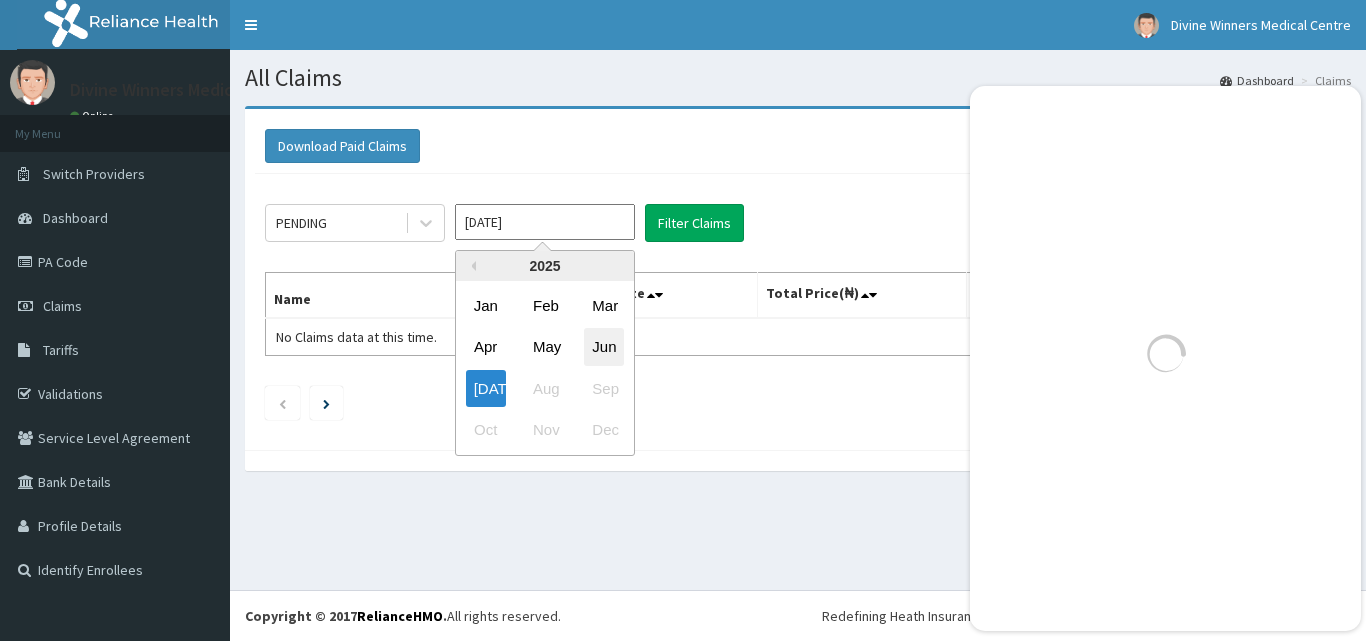 click on "Jun" at bounding box center [604, 347] 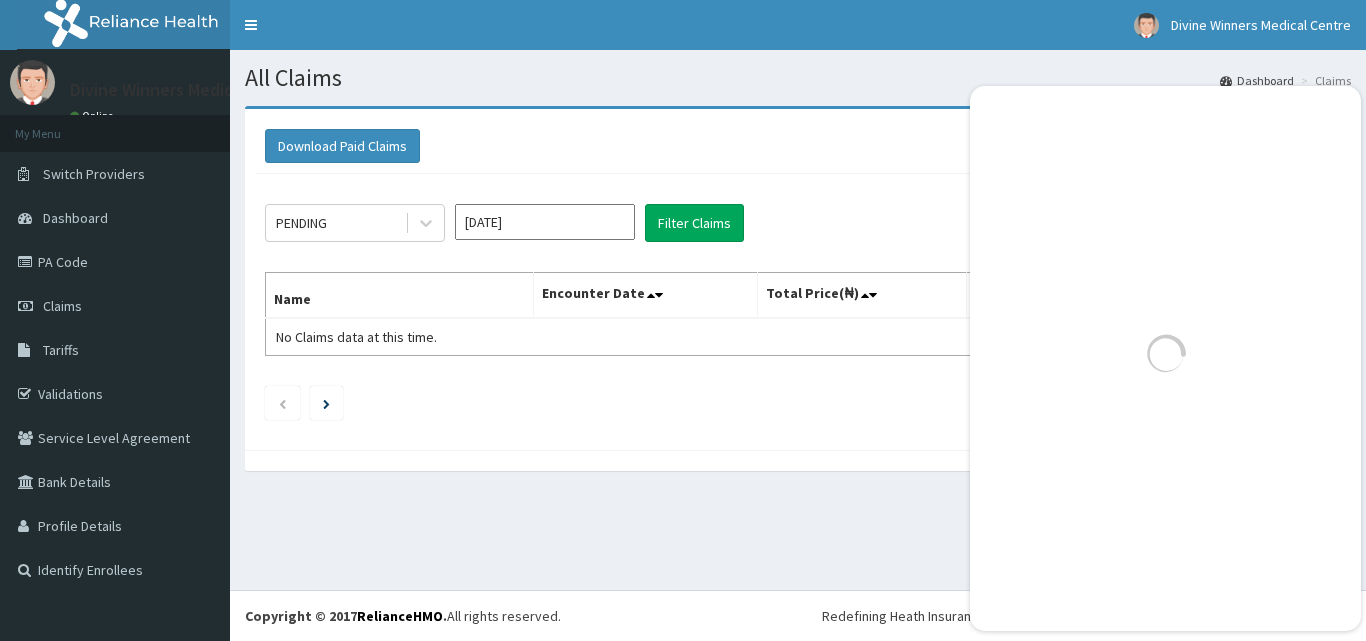 type on "[DATE]" 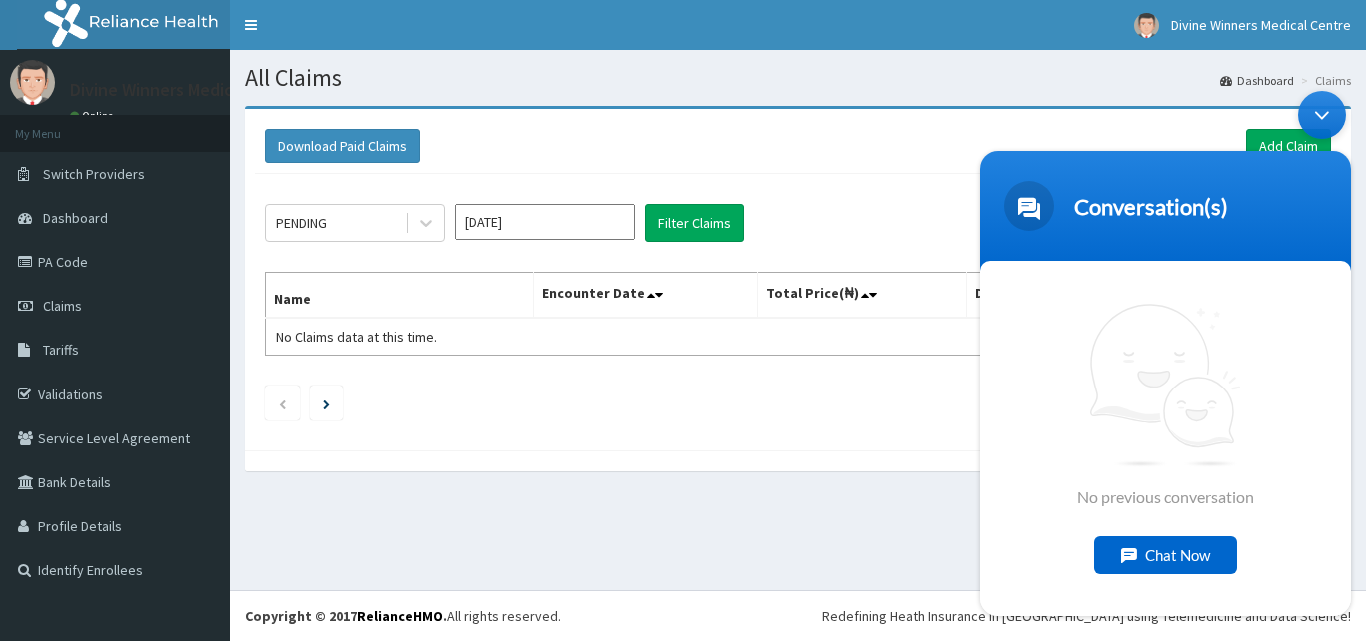 click on "Name Encounter Date Total Price(₦) Date Filed Status Actions No Claims data at this time." at bounding box center (798, 314) 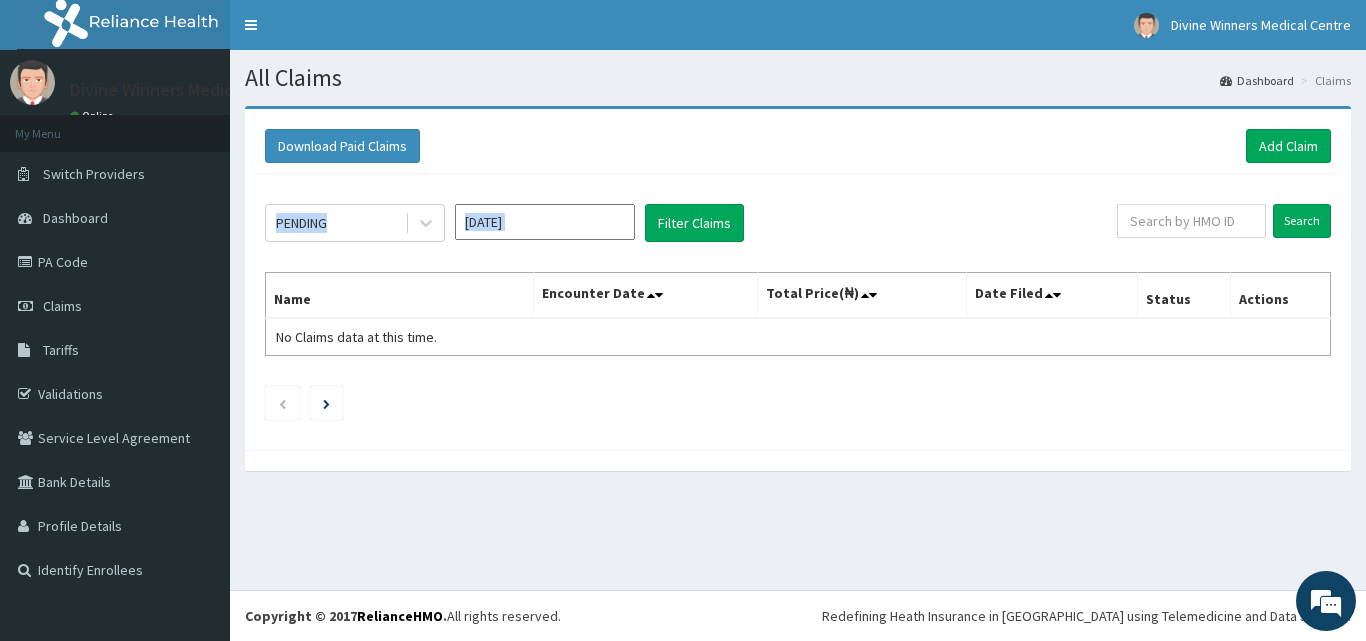 drag, startPoint x: 1310, startPoint y: 106, endPoint x: 1164, endPoint y: 204, distance: 175.84084 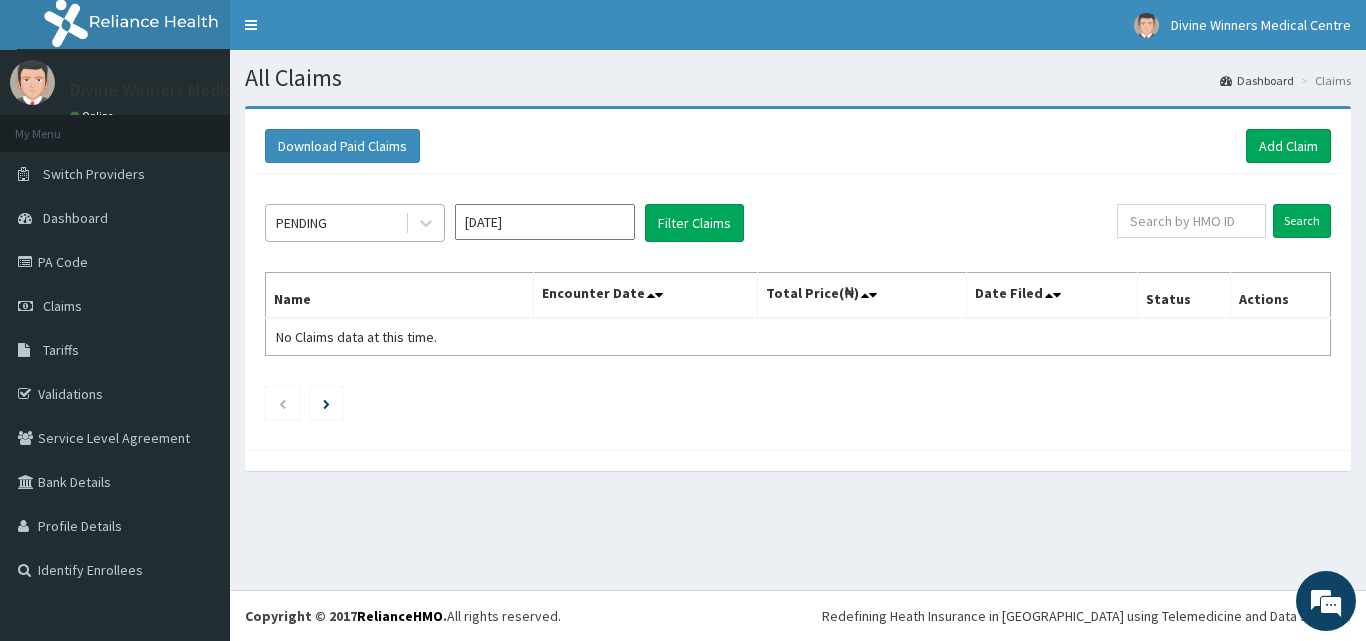 click on "PENDING" at bounding box center (335, 223) 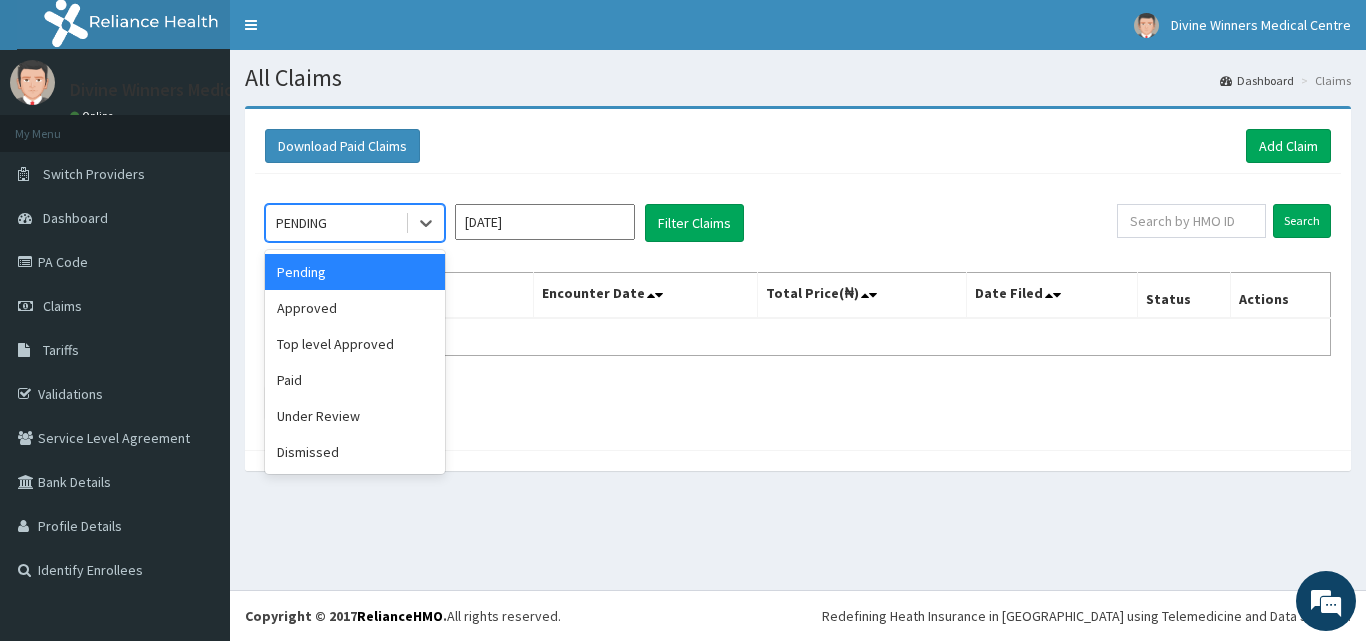 click on "Pending" at bounding box center (355, 272) 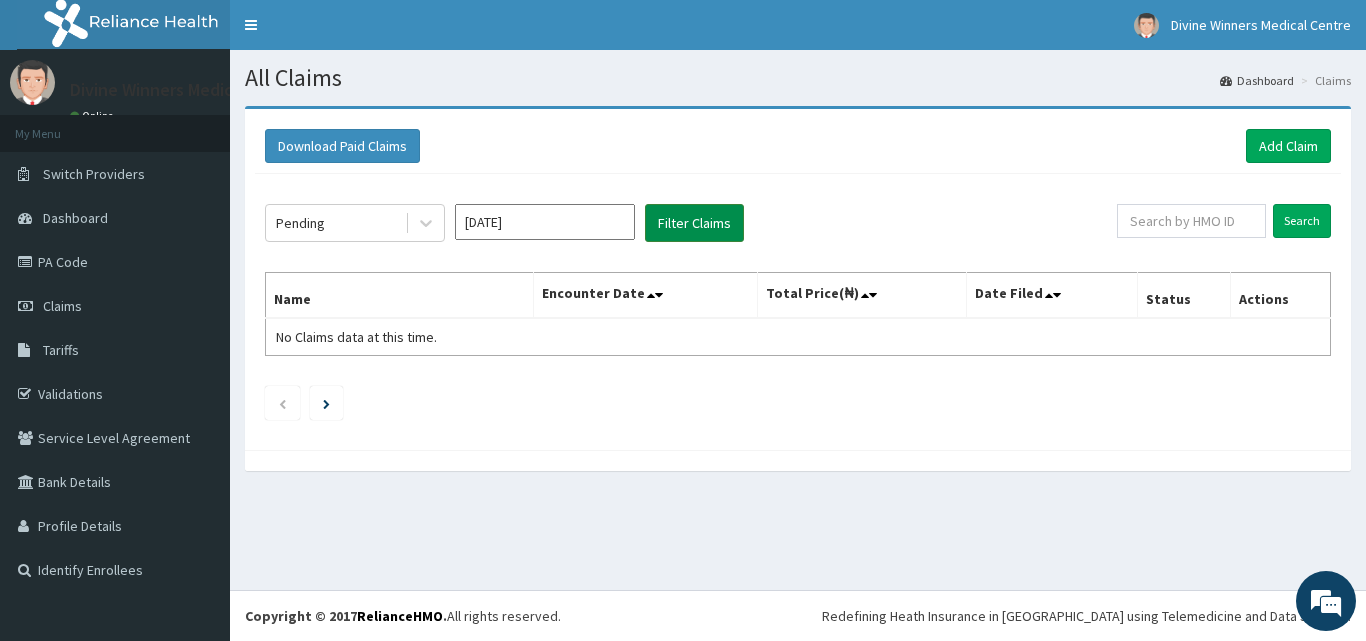 click on "Filter Claims" at bounding box center (694, 223) 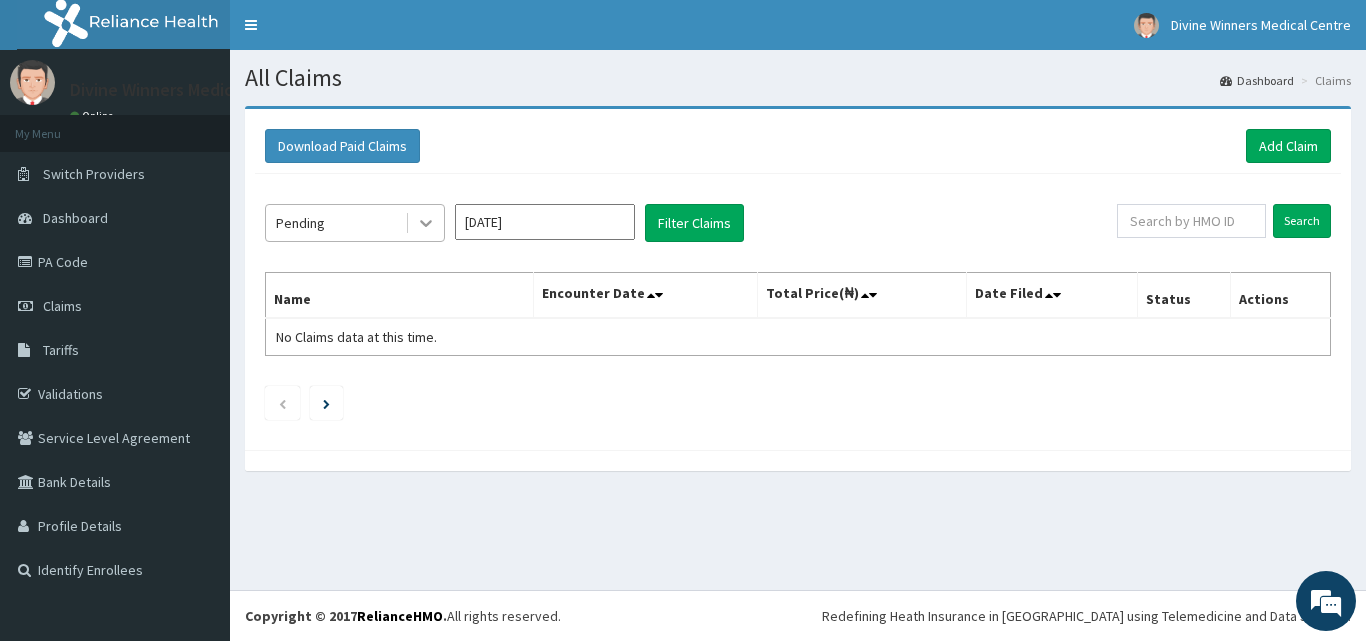 click 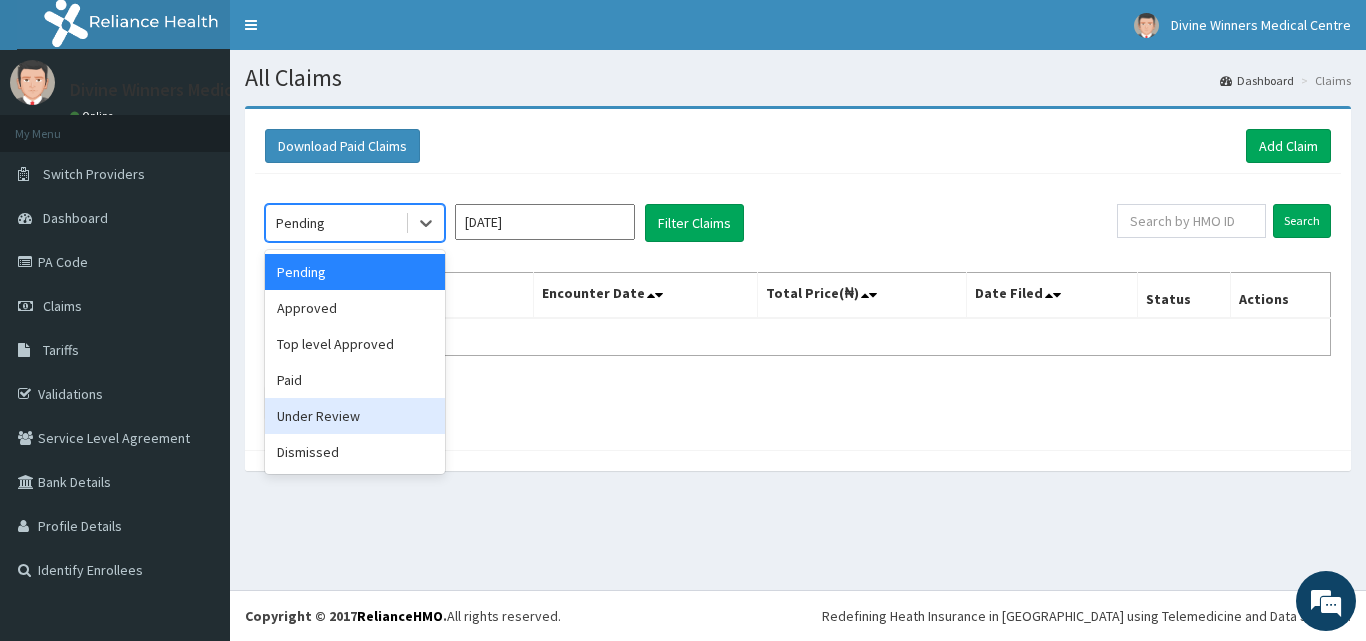 click on "Under Review" at bounding box center [355, 416] 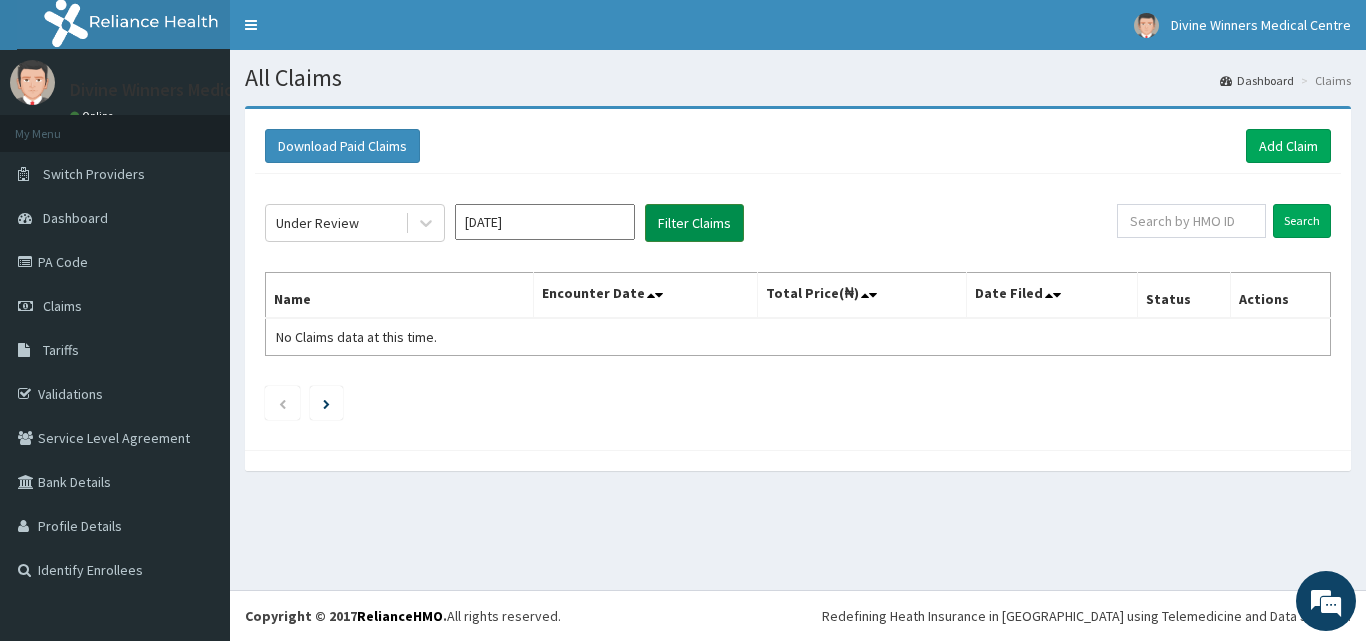 click on "Filter Claims" at bounding box center (694, 223) 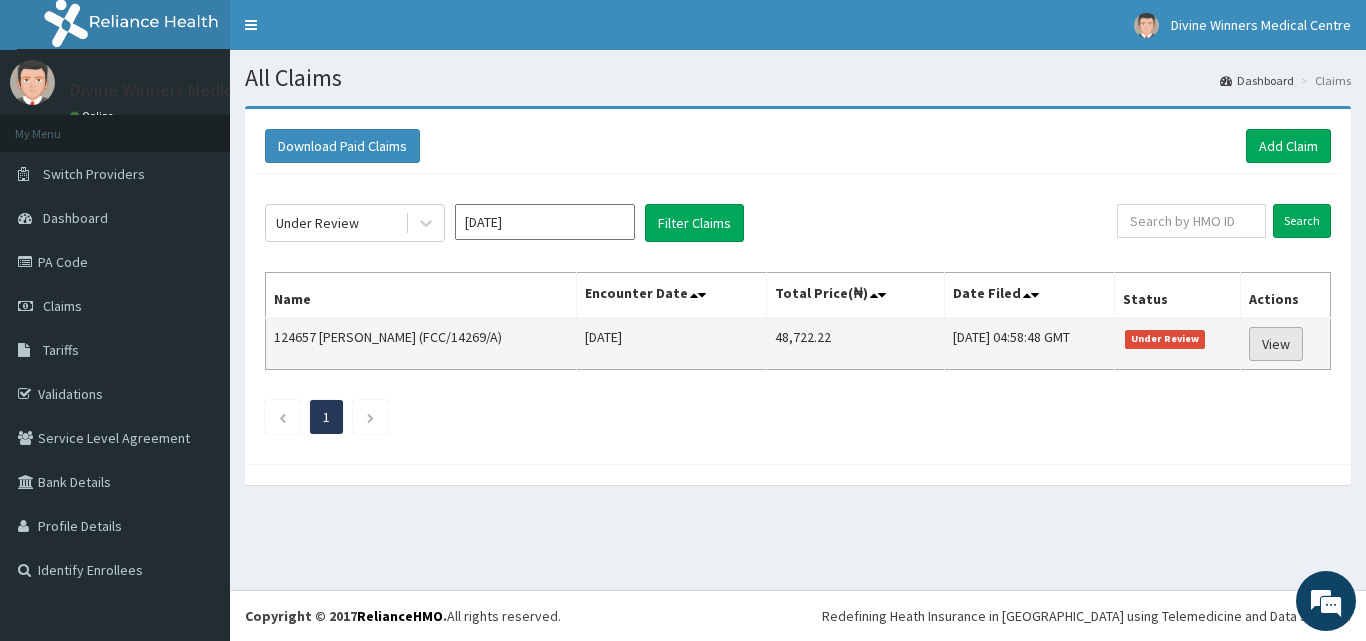 click on "View" at bounding box center [1276, 344] 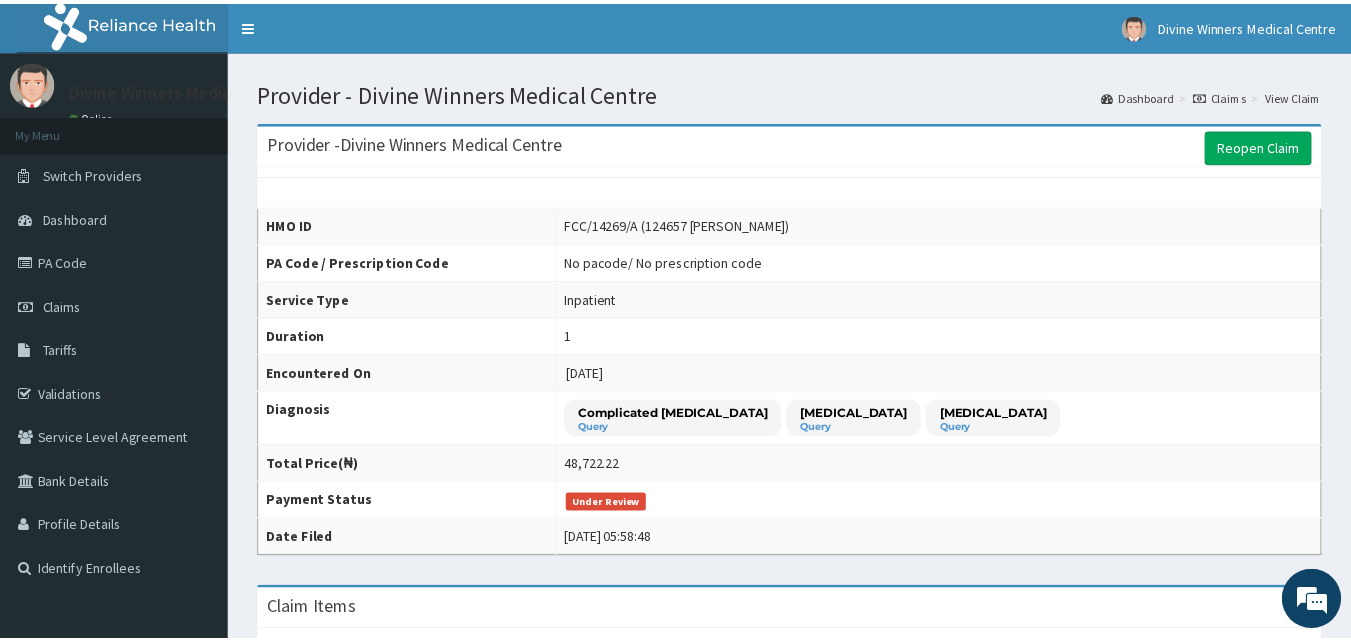 scroll, scrollTop: 0, scrollLeft: 0, axis: both 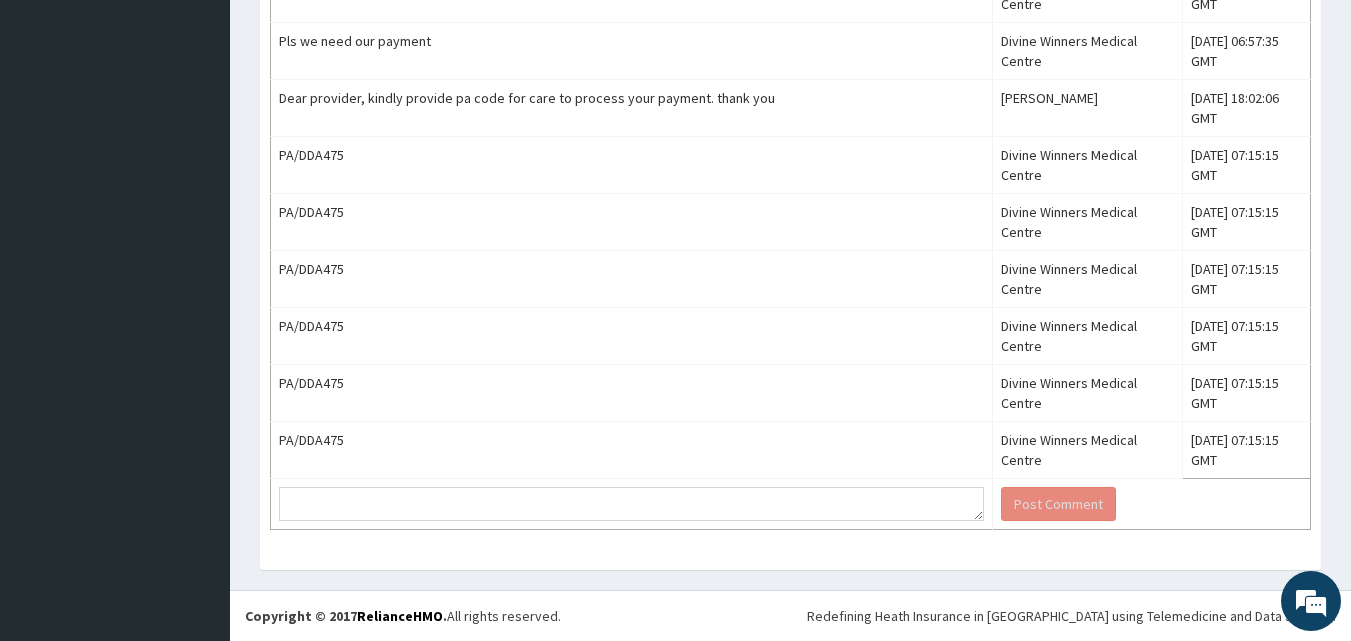 drag, startPoint x: 1357, startPoint y: 136, endPoint x: 1359, endPoint y: 641, distance: 505.00397 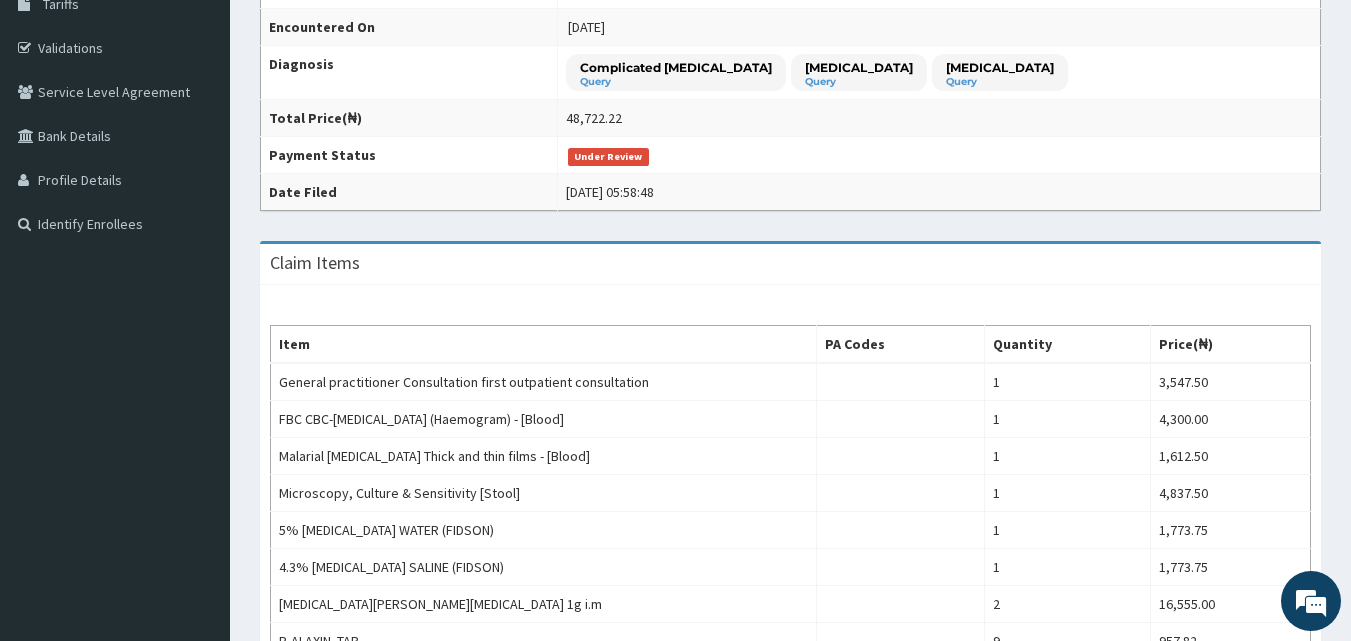 scroll, scrollTop: 108, scrollLeft: 0, axis: vertical 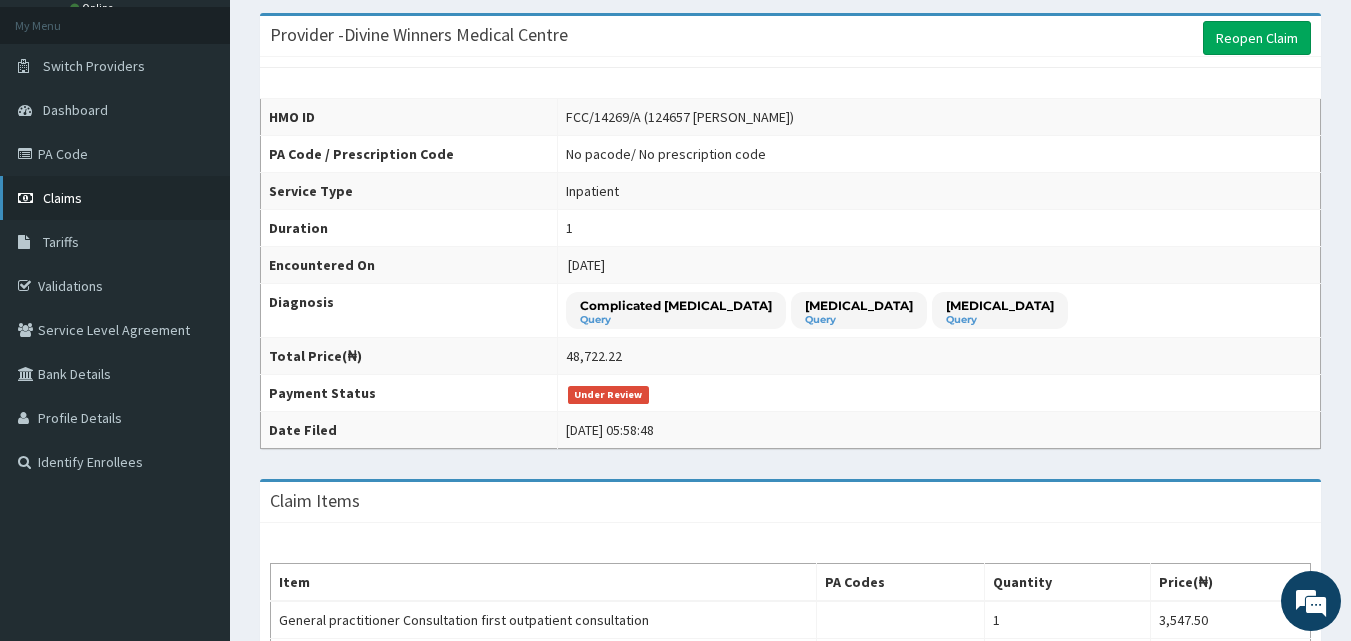 click on "Claims" at bounding box center [115, 198] 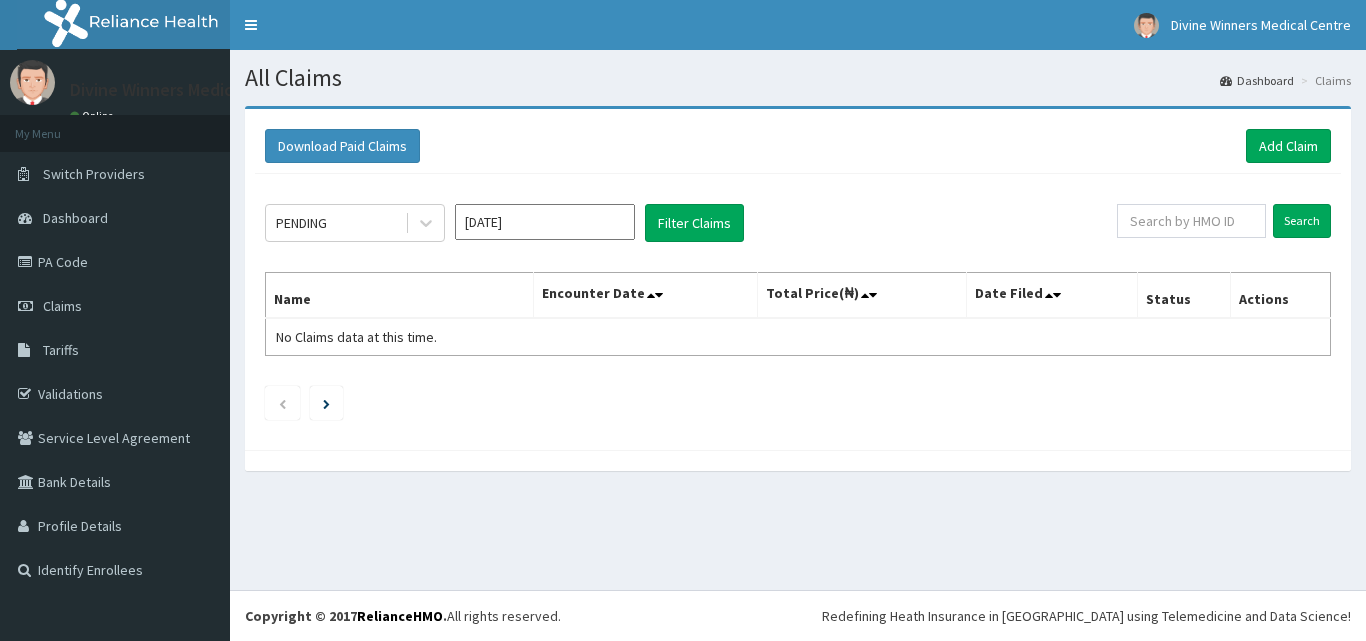 scroll, scrollTop: 0, scrollLeft: 0, axis: both 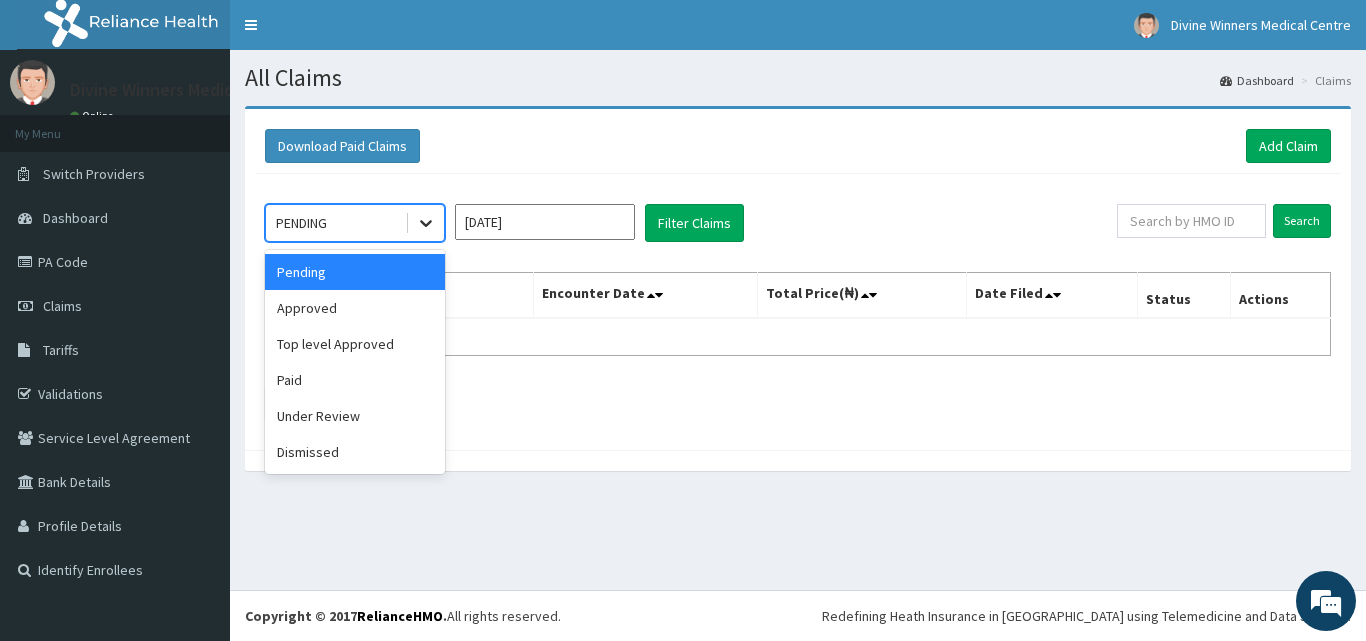 click 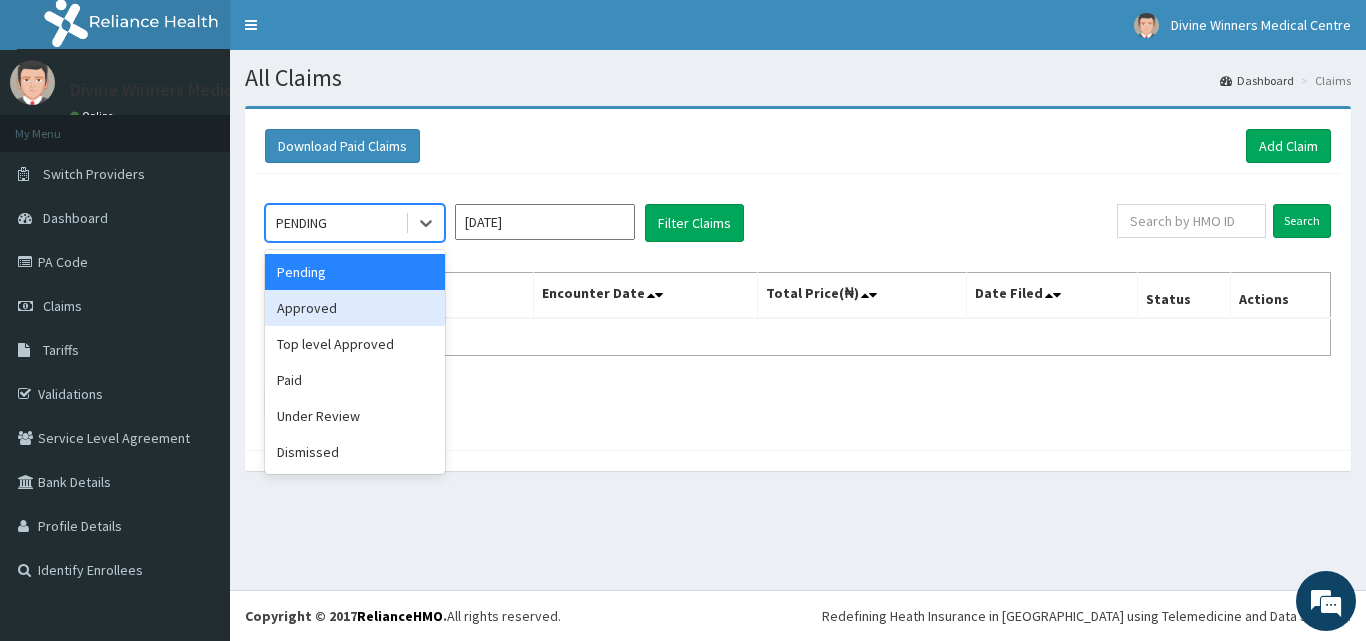 click on "Approved" at bounding box center [355, 308] 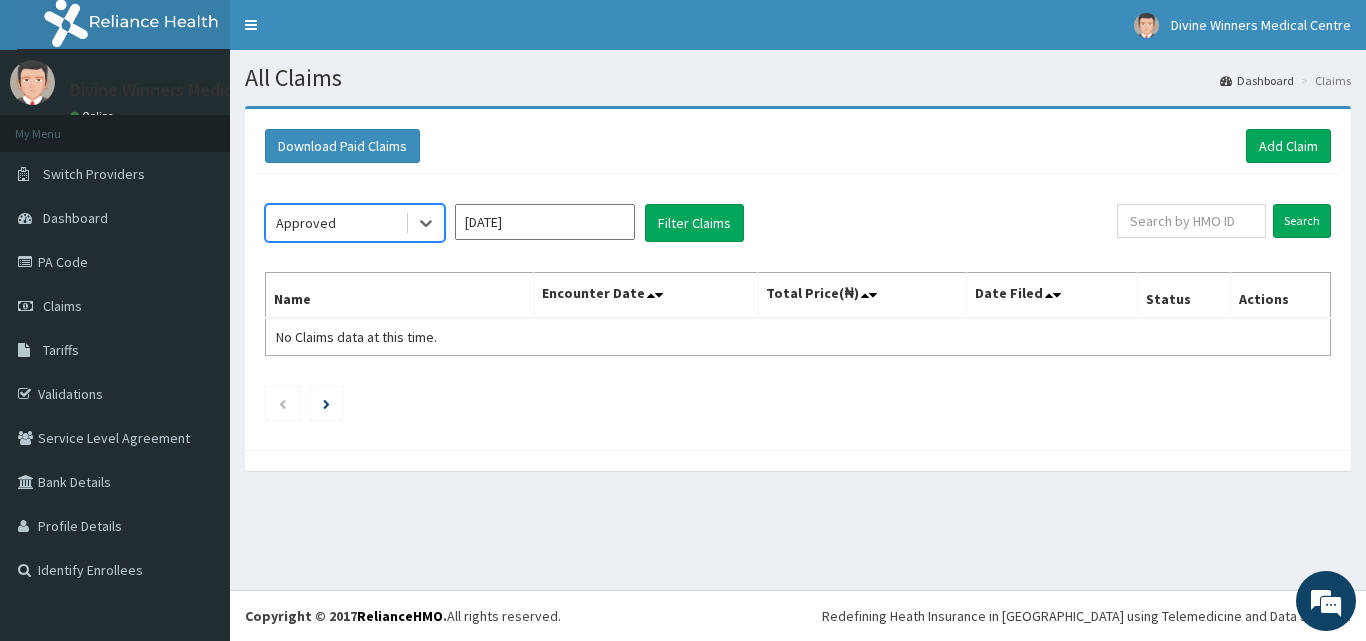 click on "[DATE]" at bounding box center [545, 222] 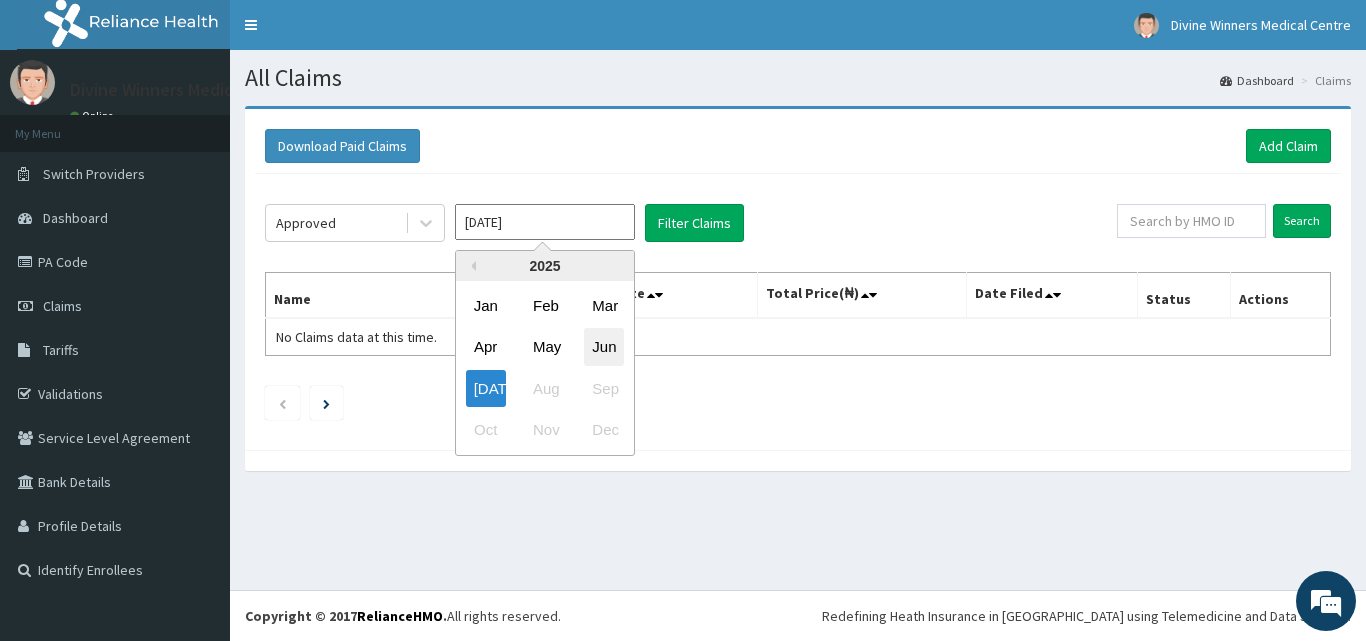 click on "Jun" at bounding box center [604, 347] 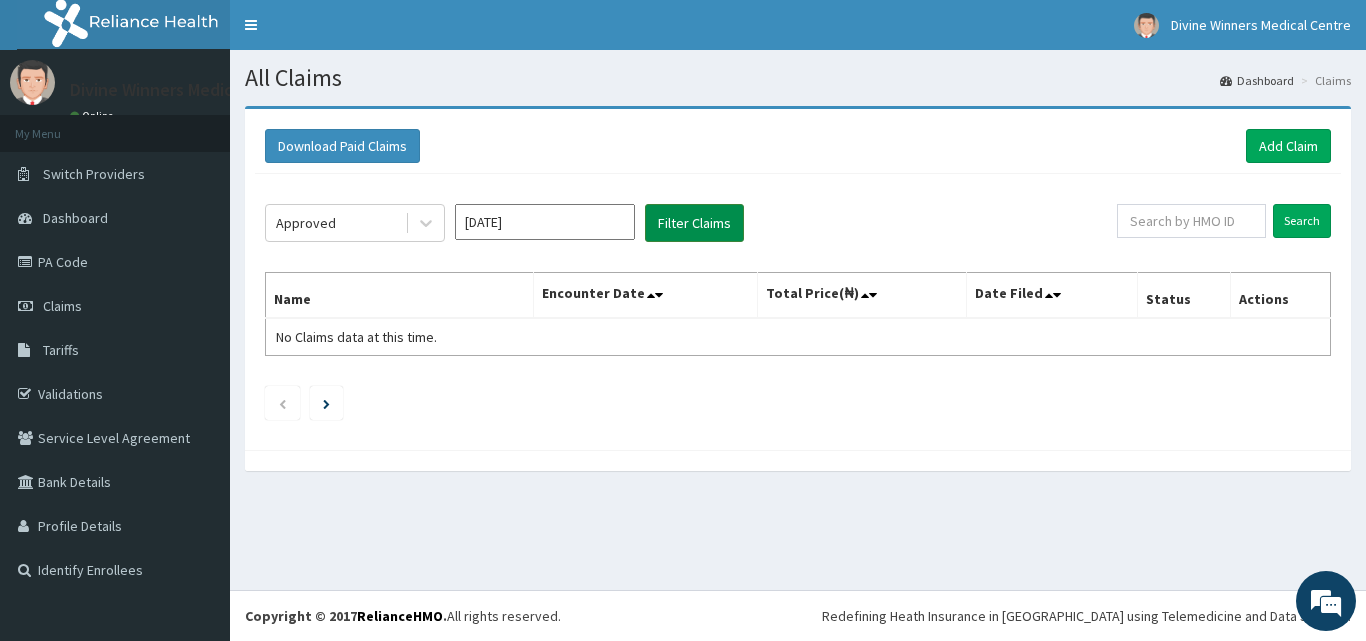 click on "Filter Claims" at bounding box center [694, 223] 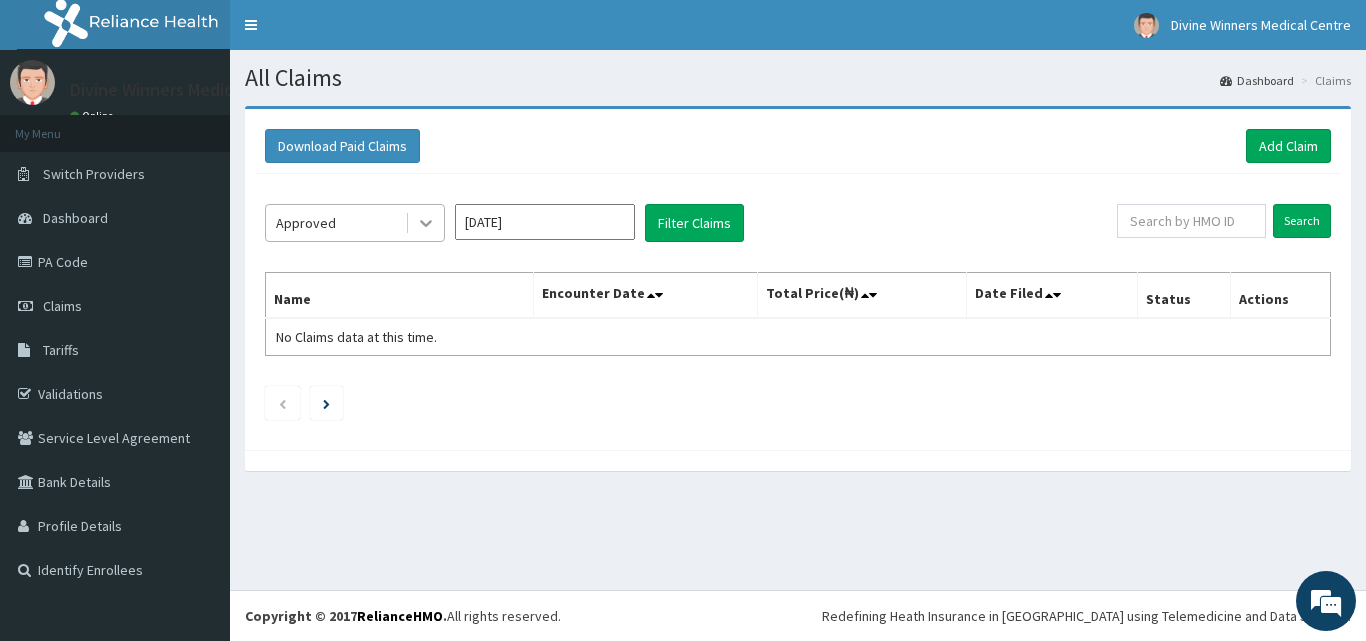click 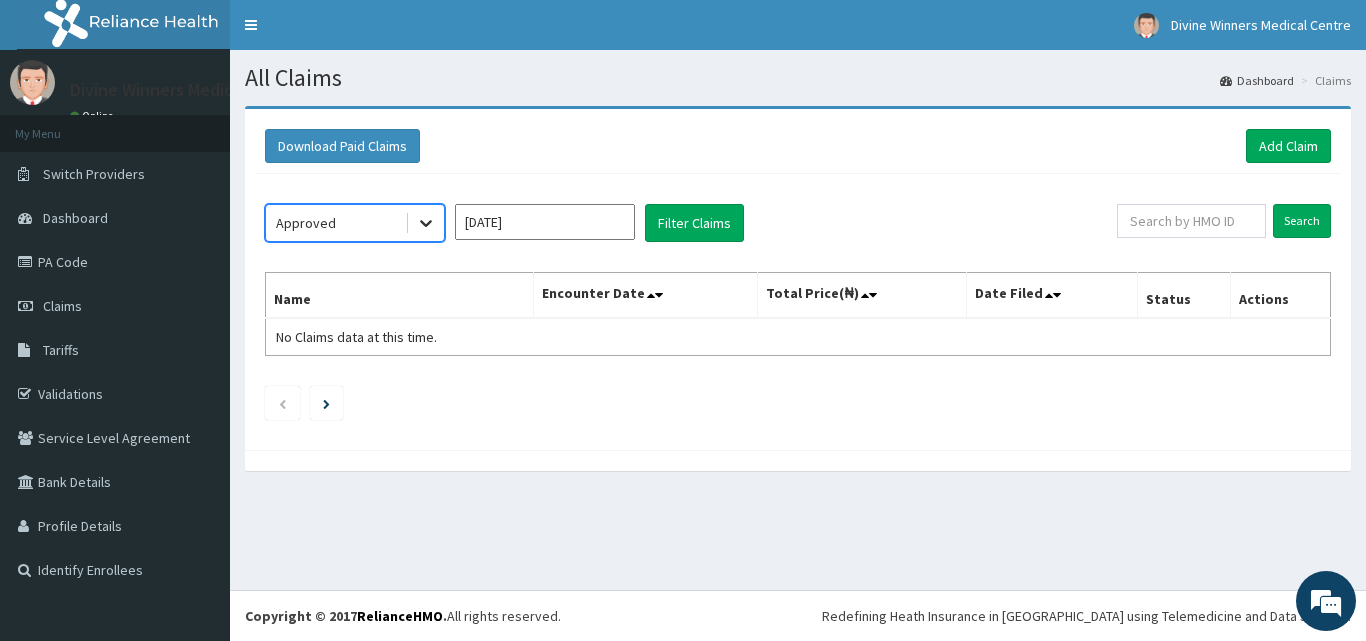 click 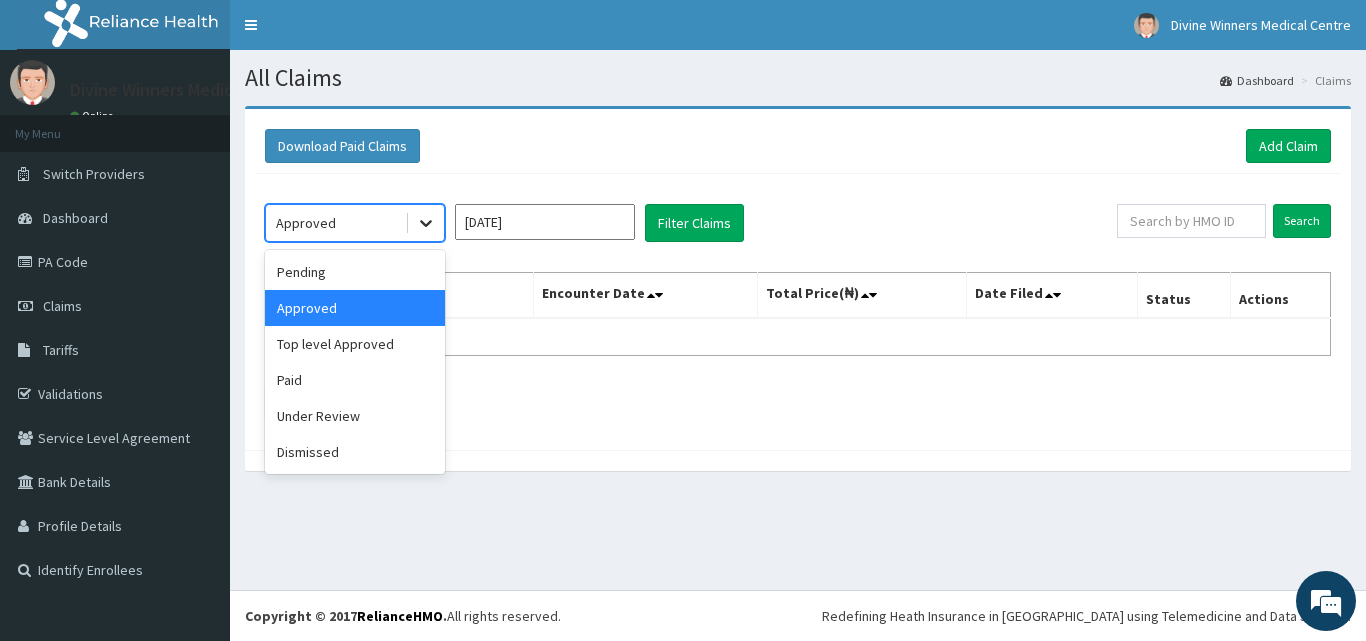 click 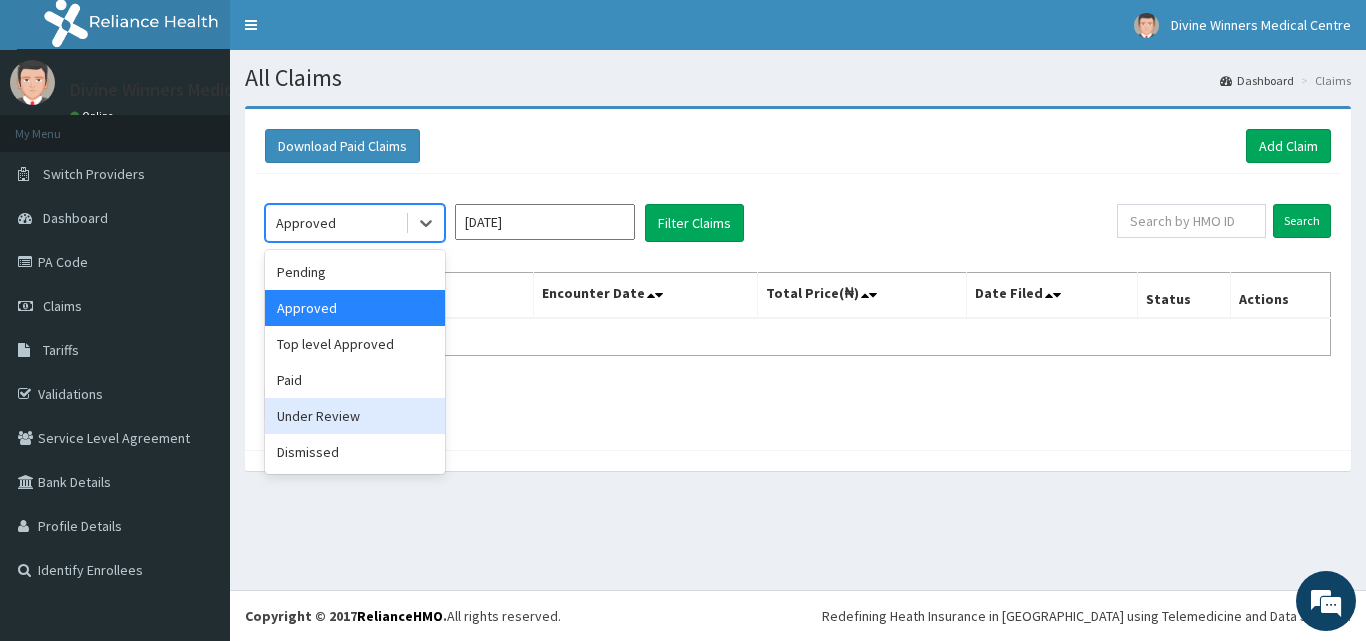 click on "Under Review" at bounding box center [355, 416] 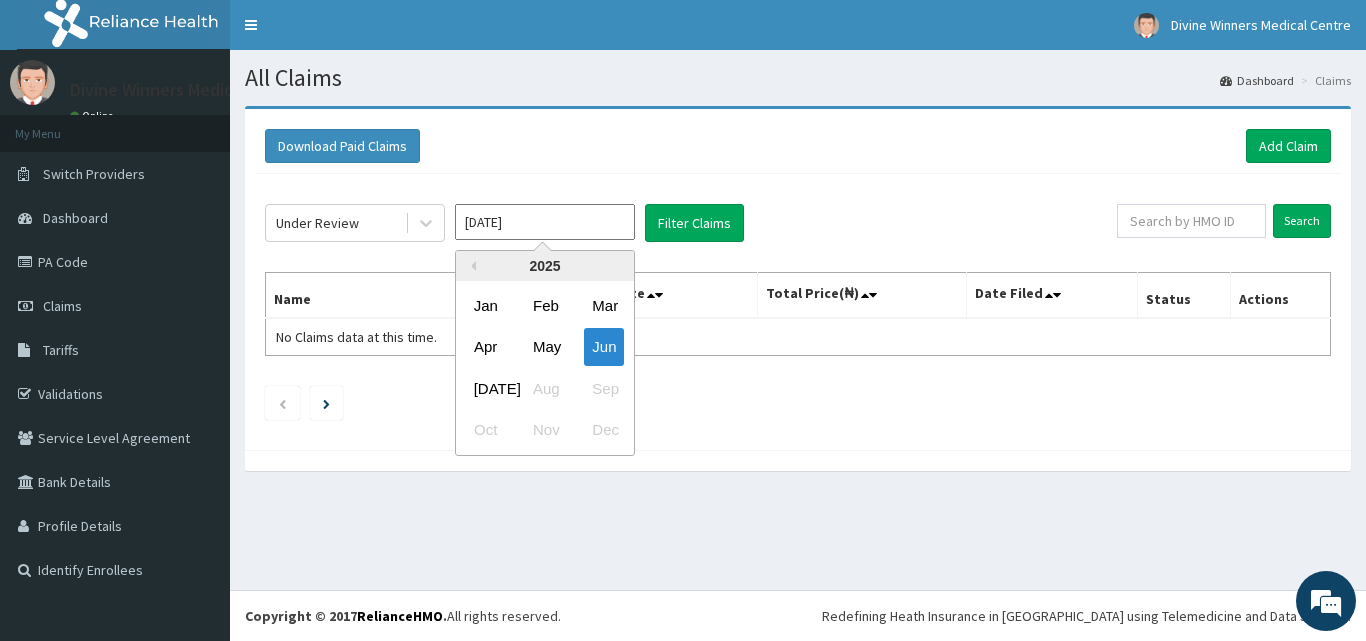 click on "[DATE]" at bounding box center [545, 222] 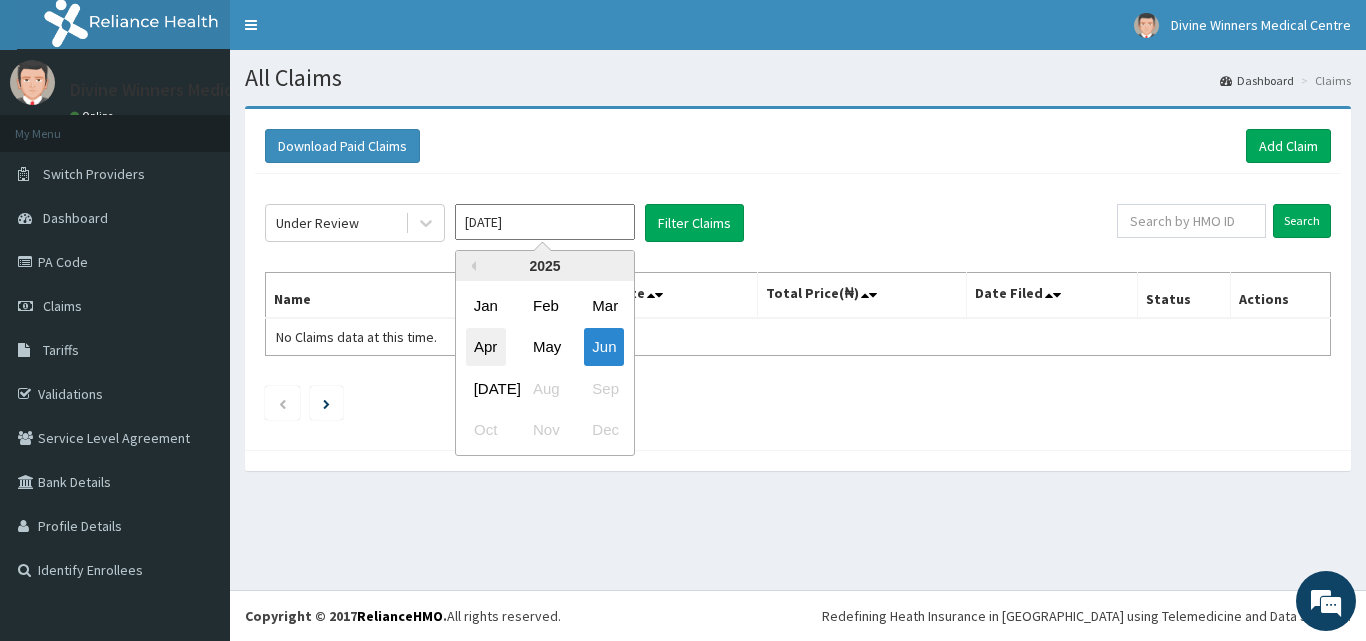 click on "Apr" at bounding box center [486, 347] 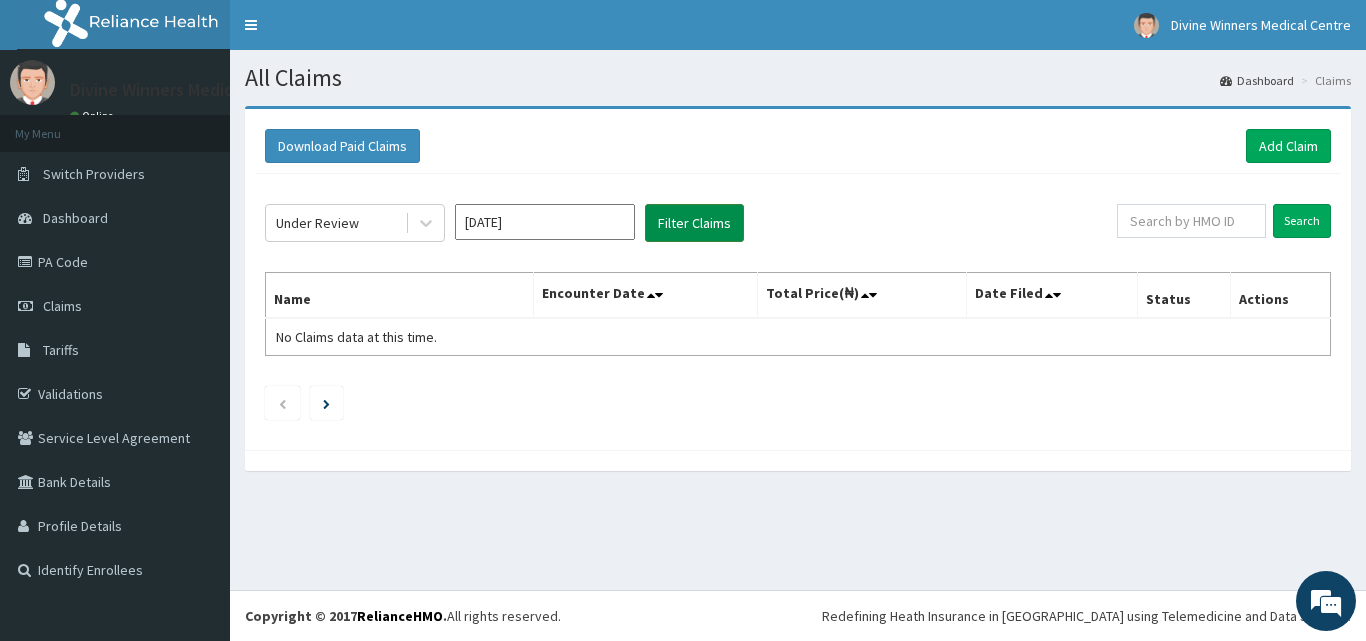 click on "Filter Claims" at bounding box center [694, 223] 